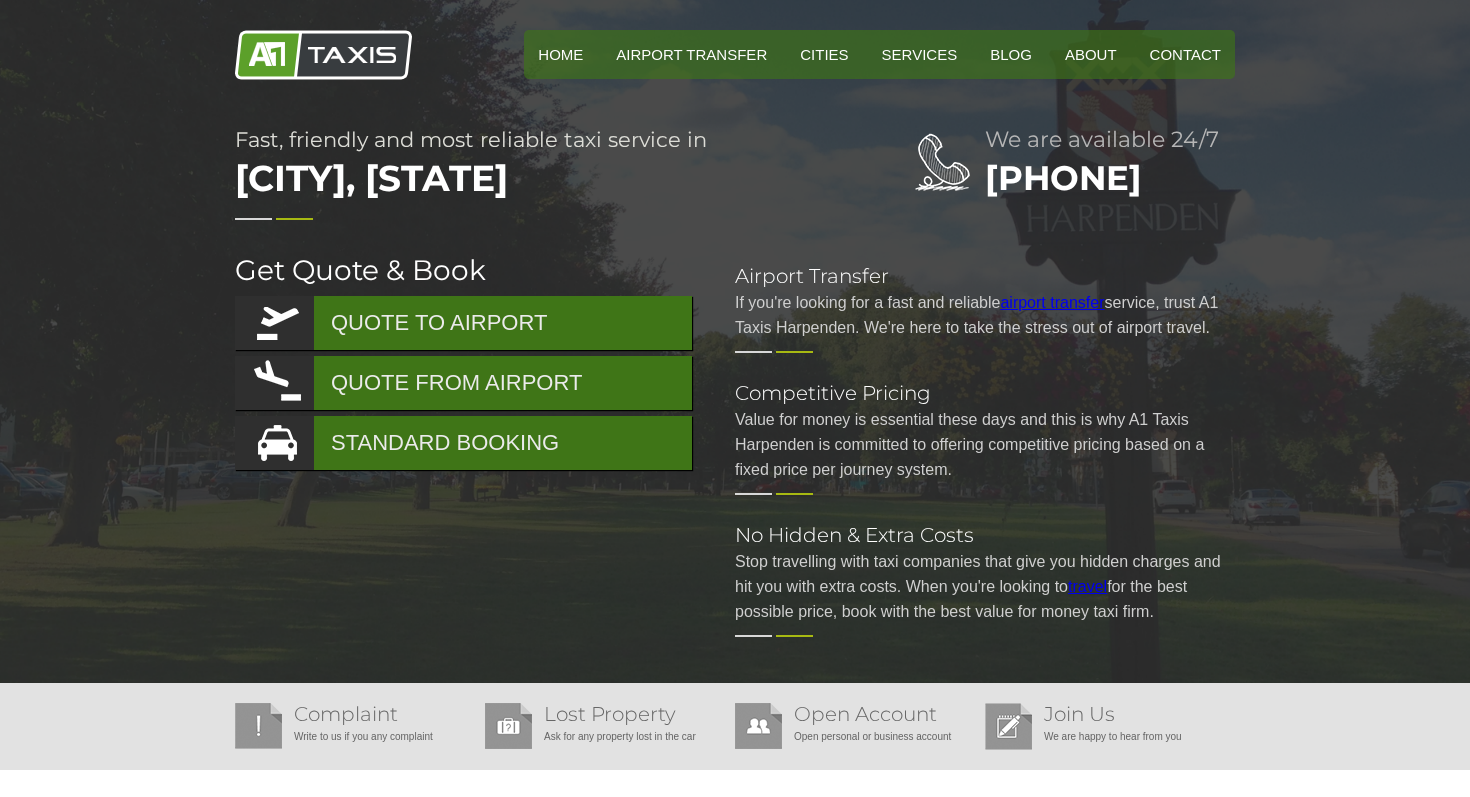 scroll, scrollTop: 0, scrollLeft: 0, axis: both 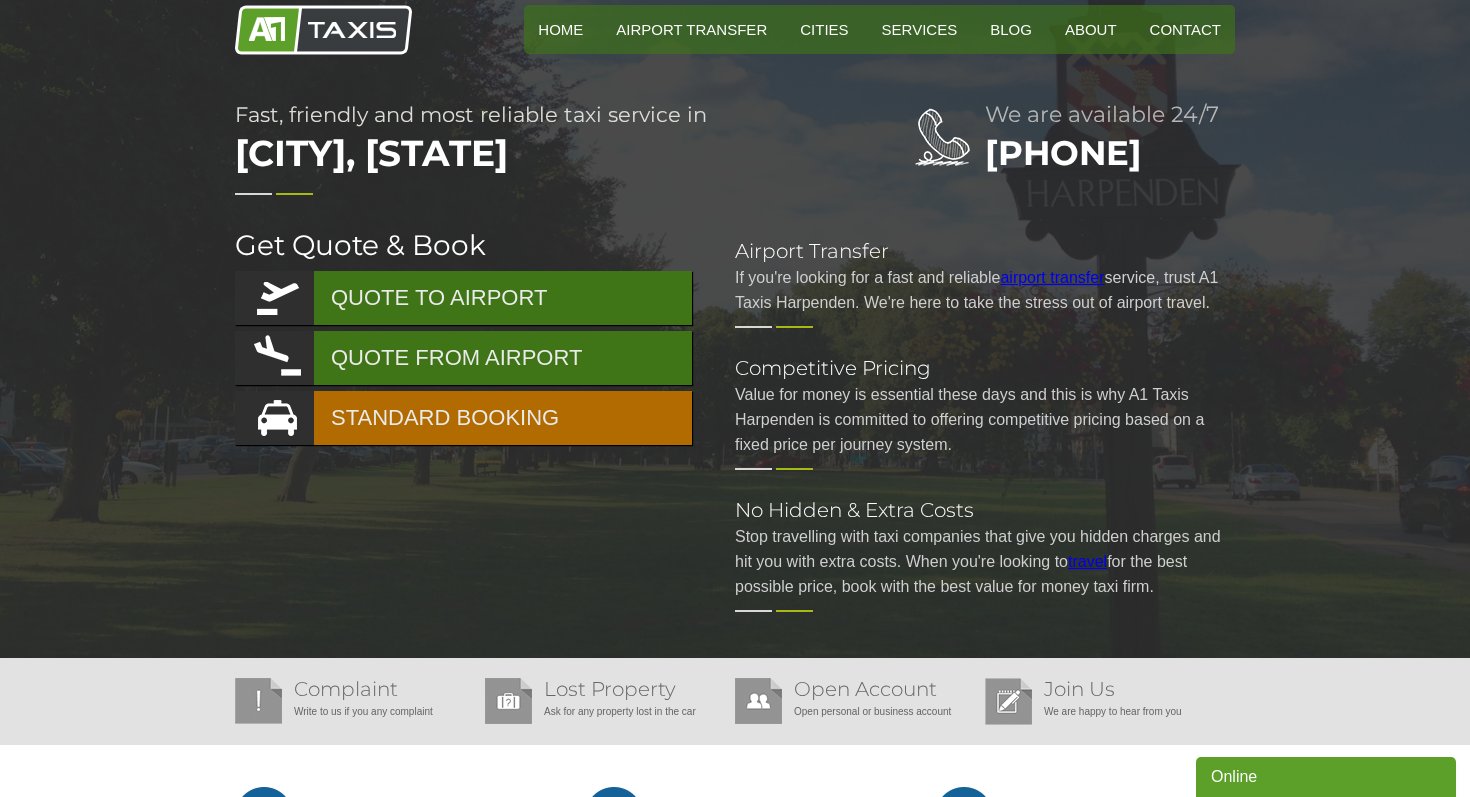 click on "STANDARD BOOKING" at bounding box center (463, 418) 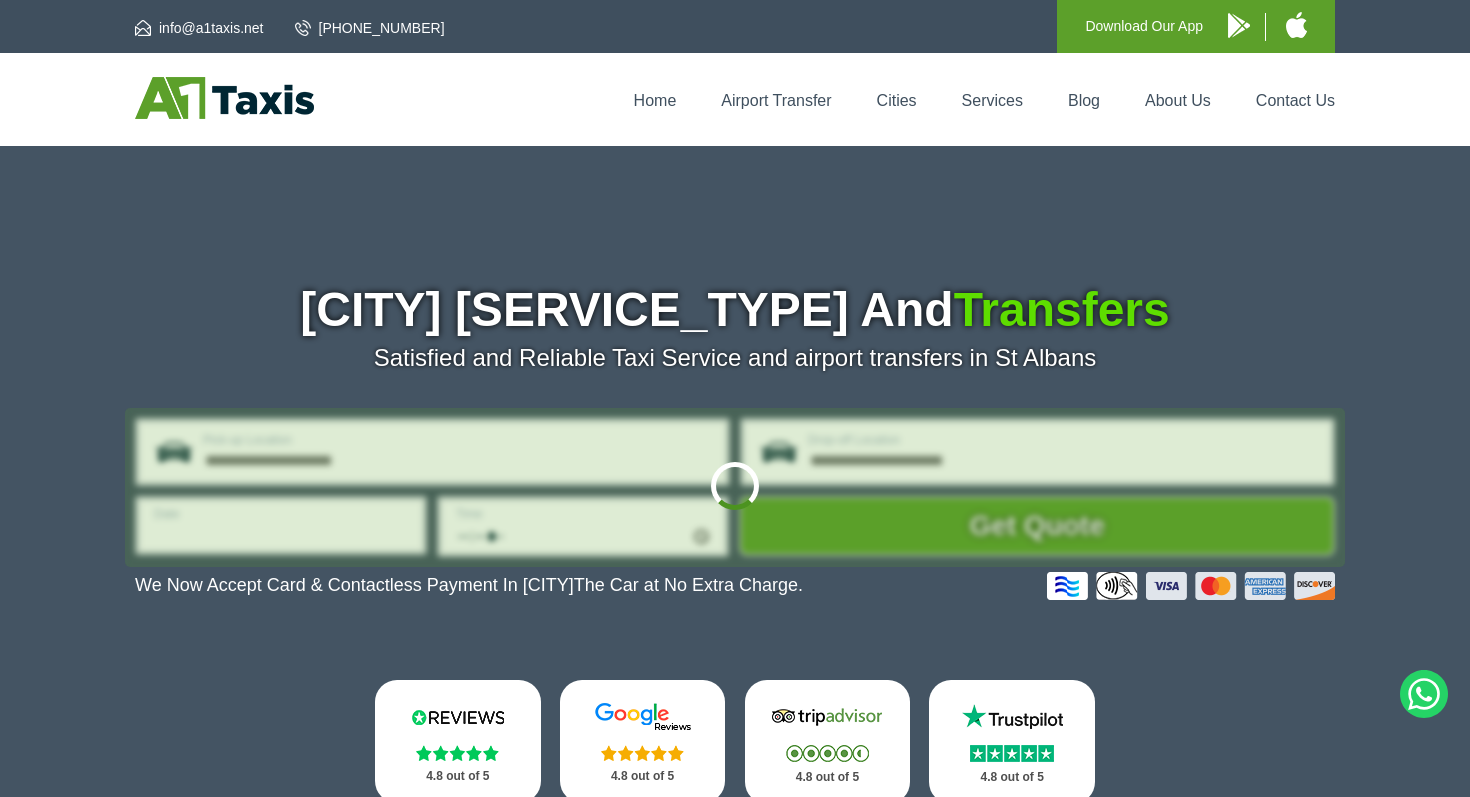 scroll, scrollTop: 0, scrollLeft: 0, axis: both 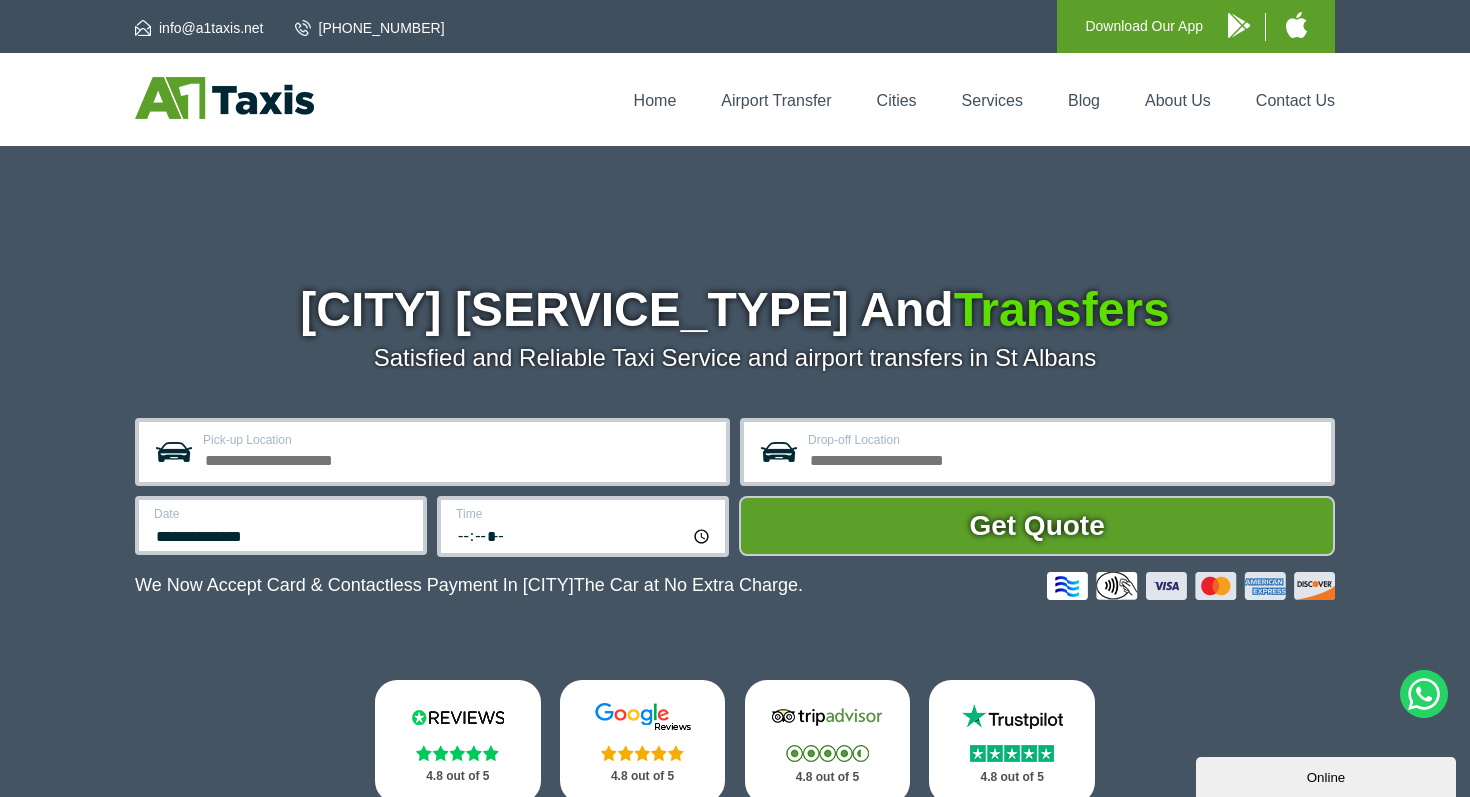 click on "Pick-up Location" at bounding box center [458, 458] 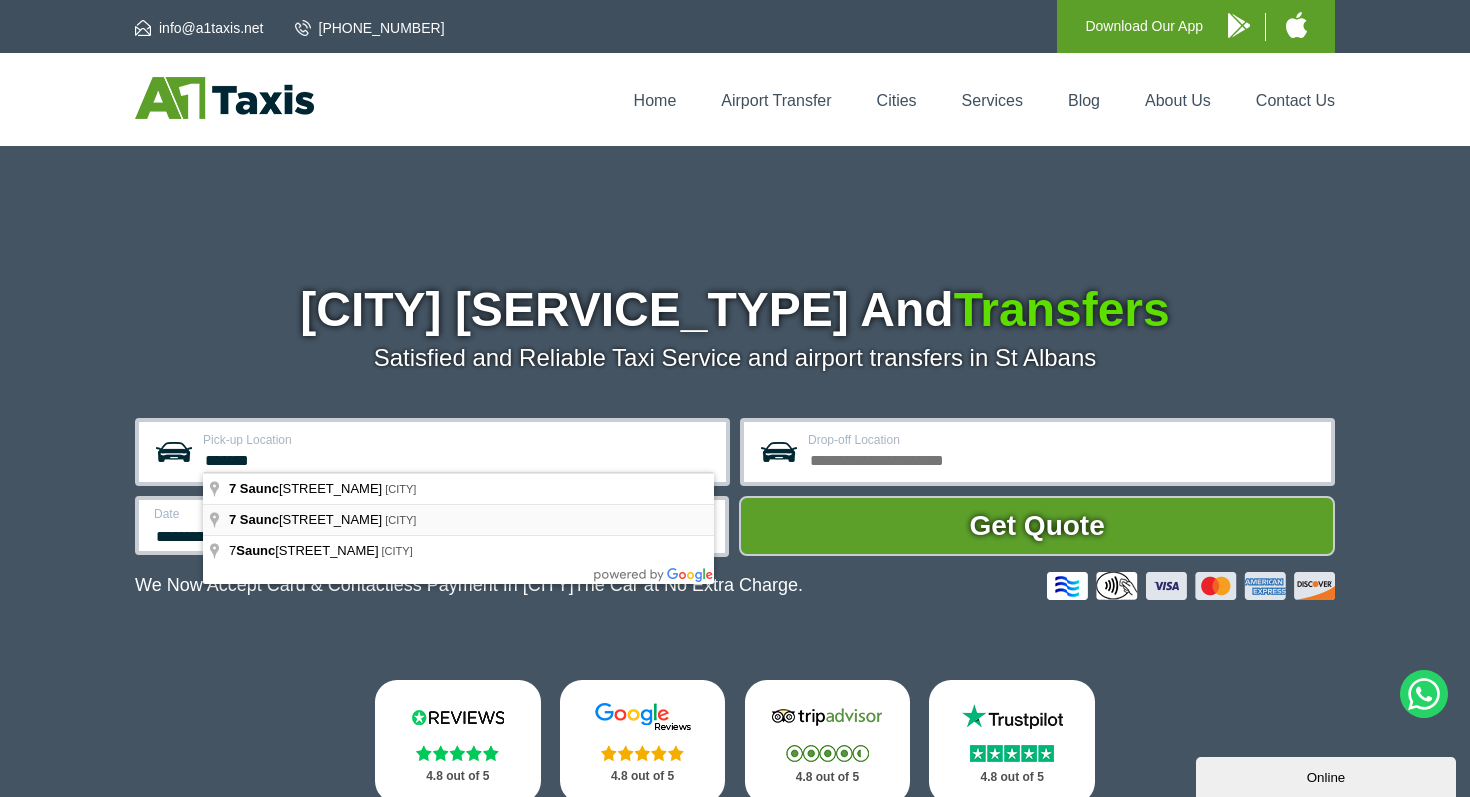 type on "**********" 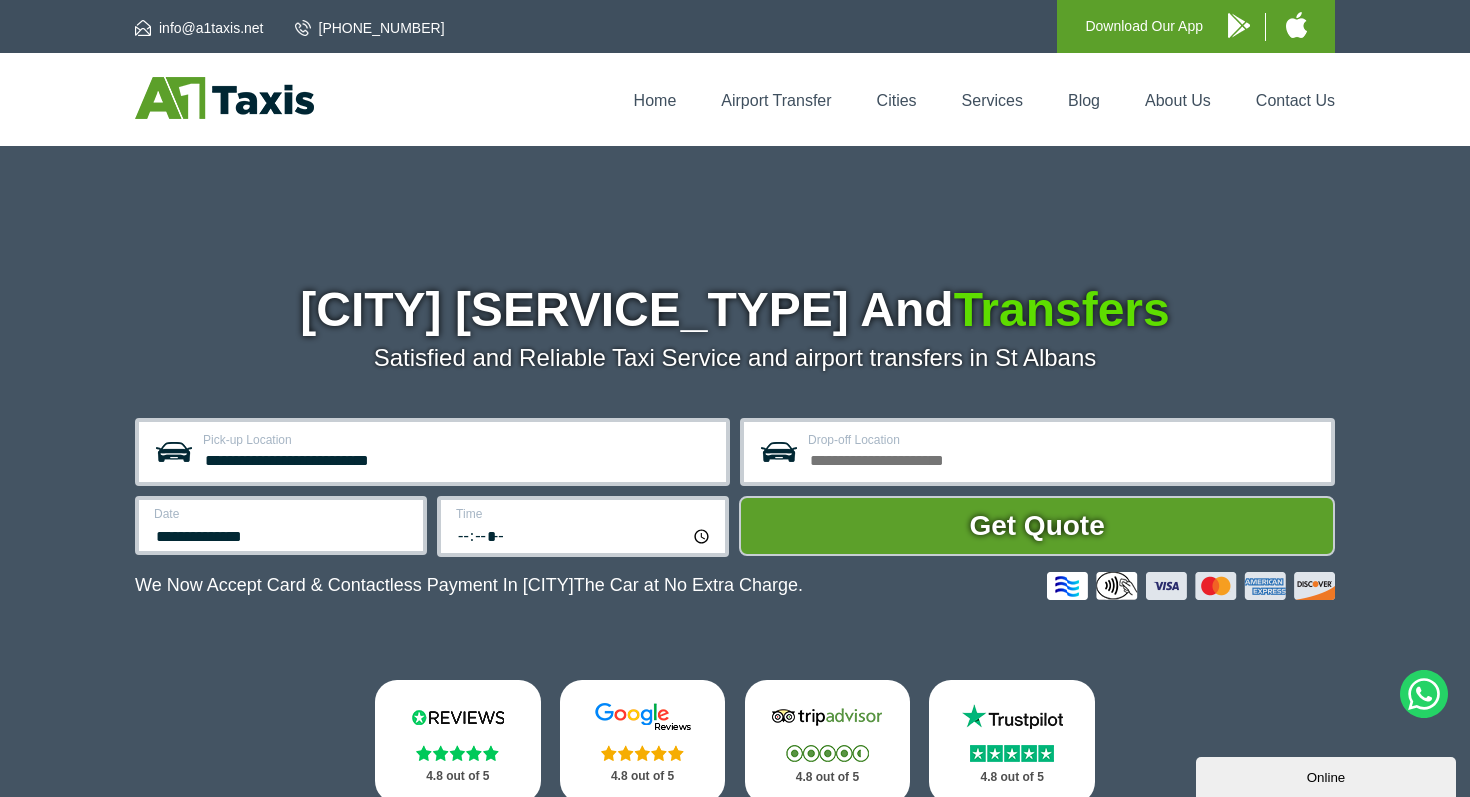 scroll, scrollTop: 37, scrollLeft: 0, axis: vertical 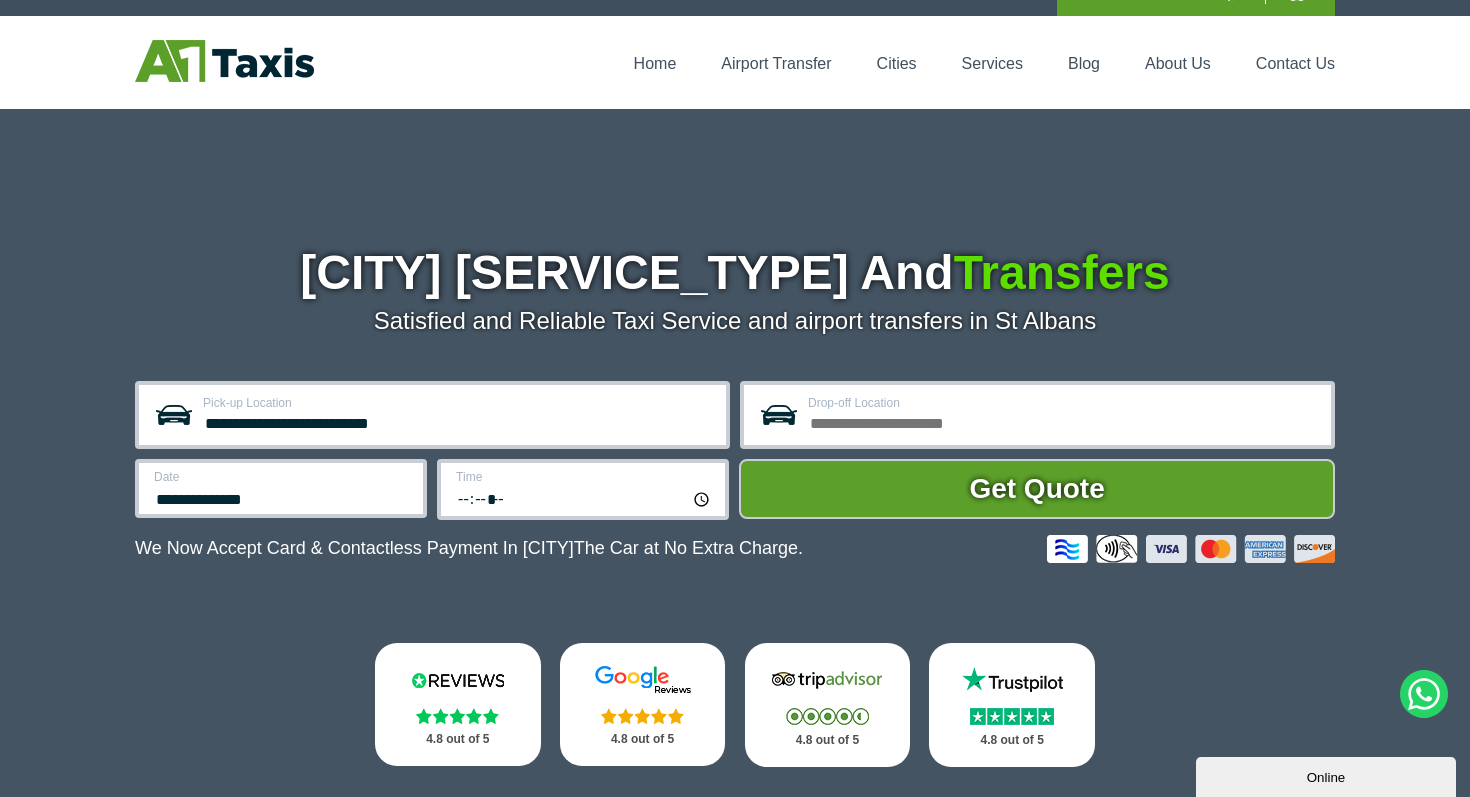 click on "**********" at bounding box center [281, 488] 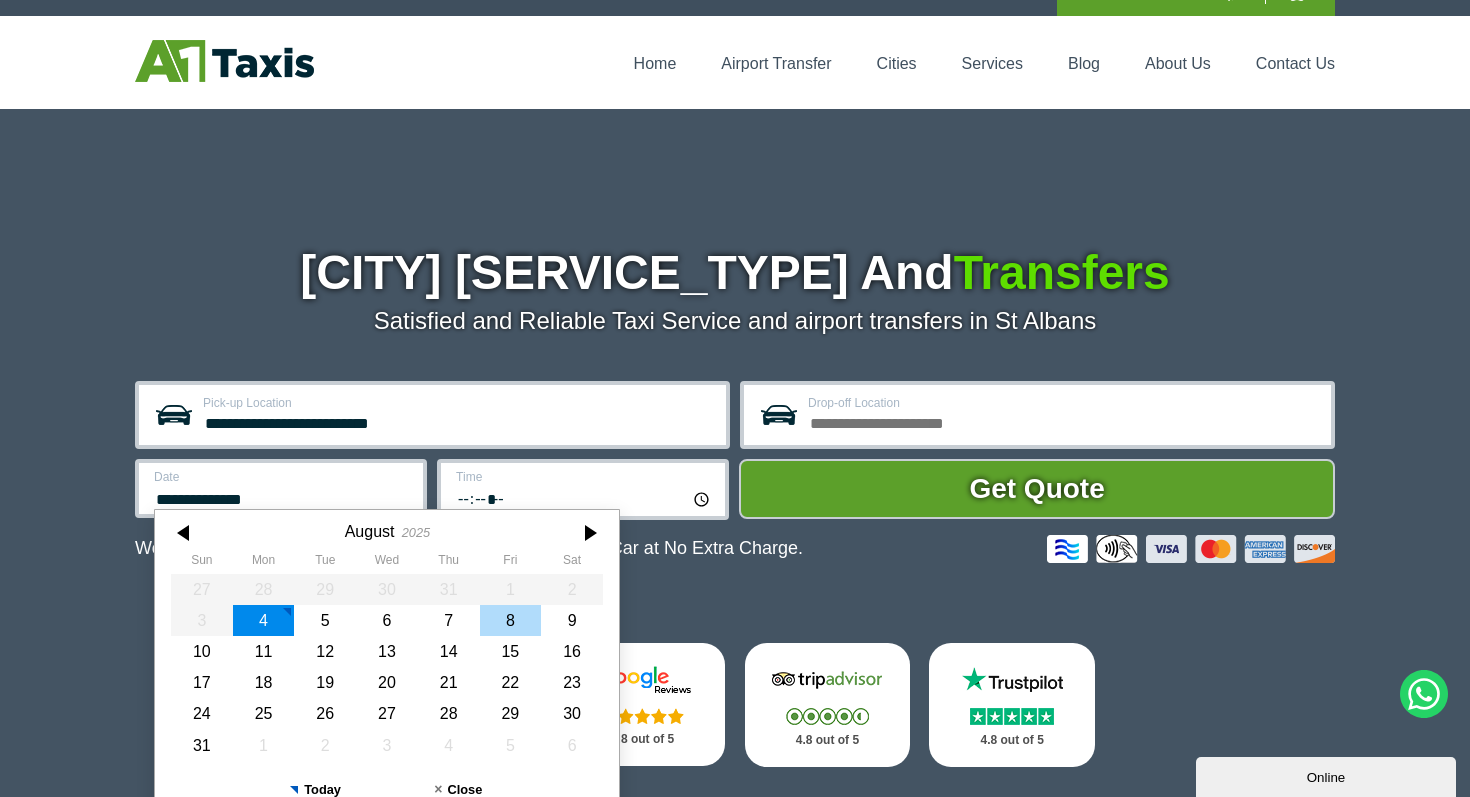 click on "8" at bounding box center (511, 620) 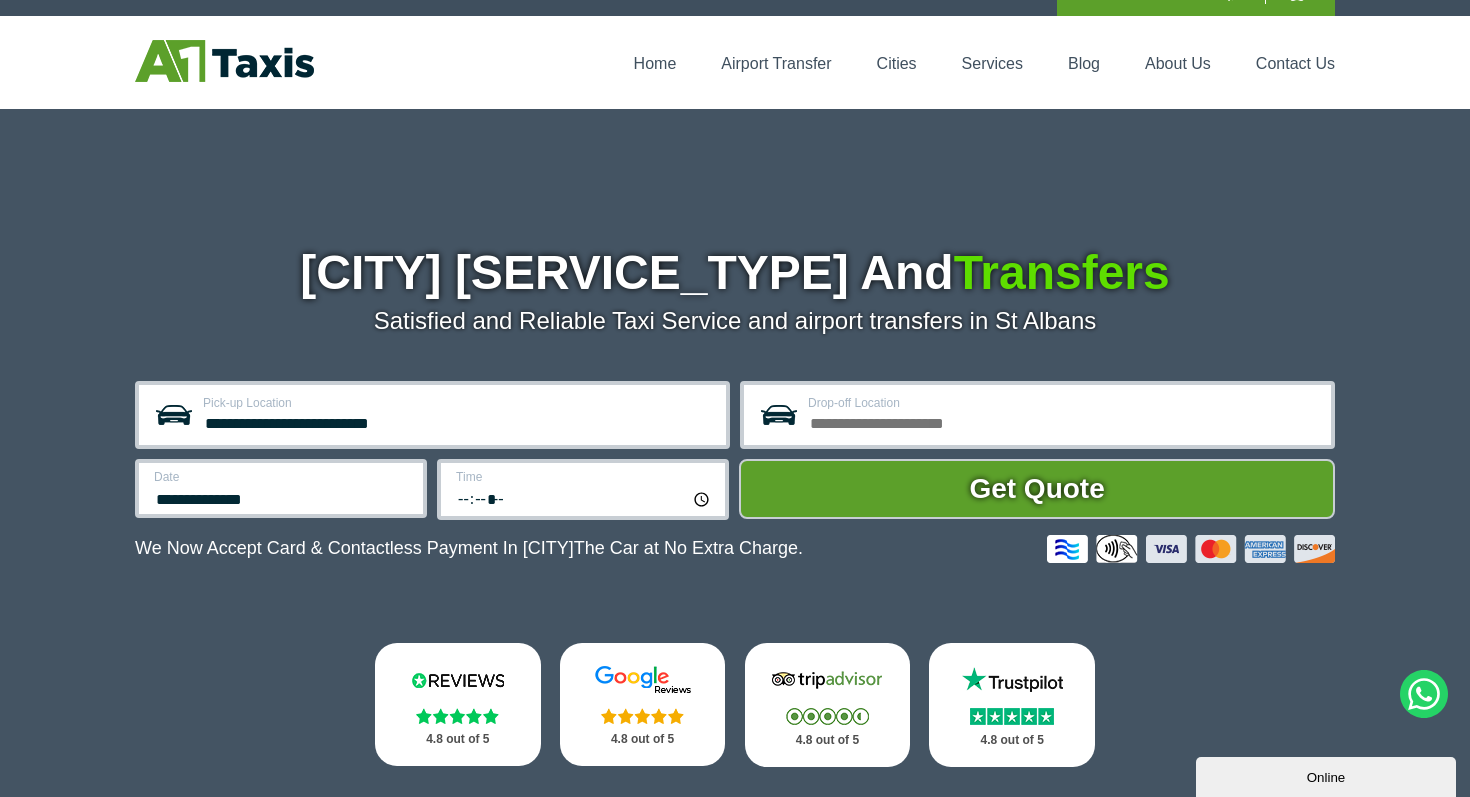 click on "*****" at bounding box center [584, 498] 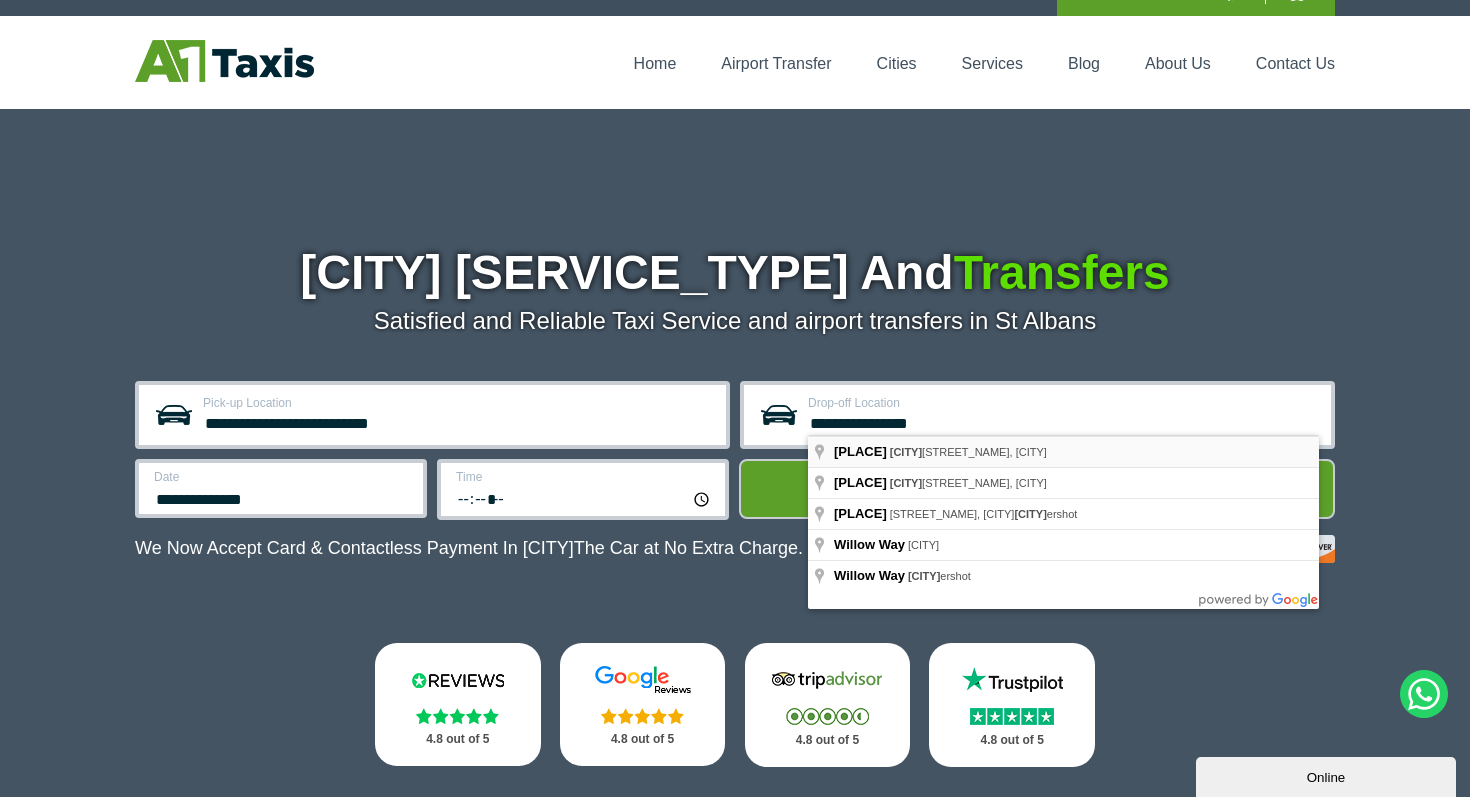 type on "**********" 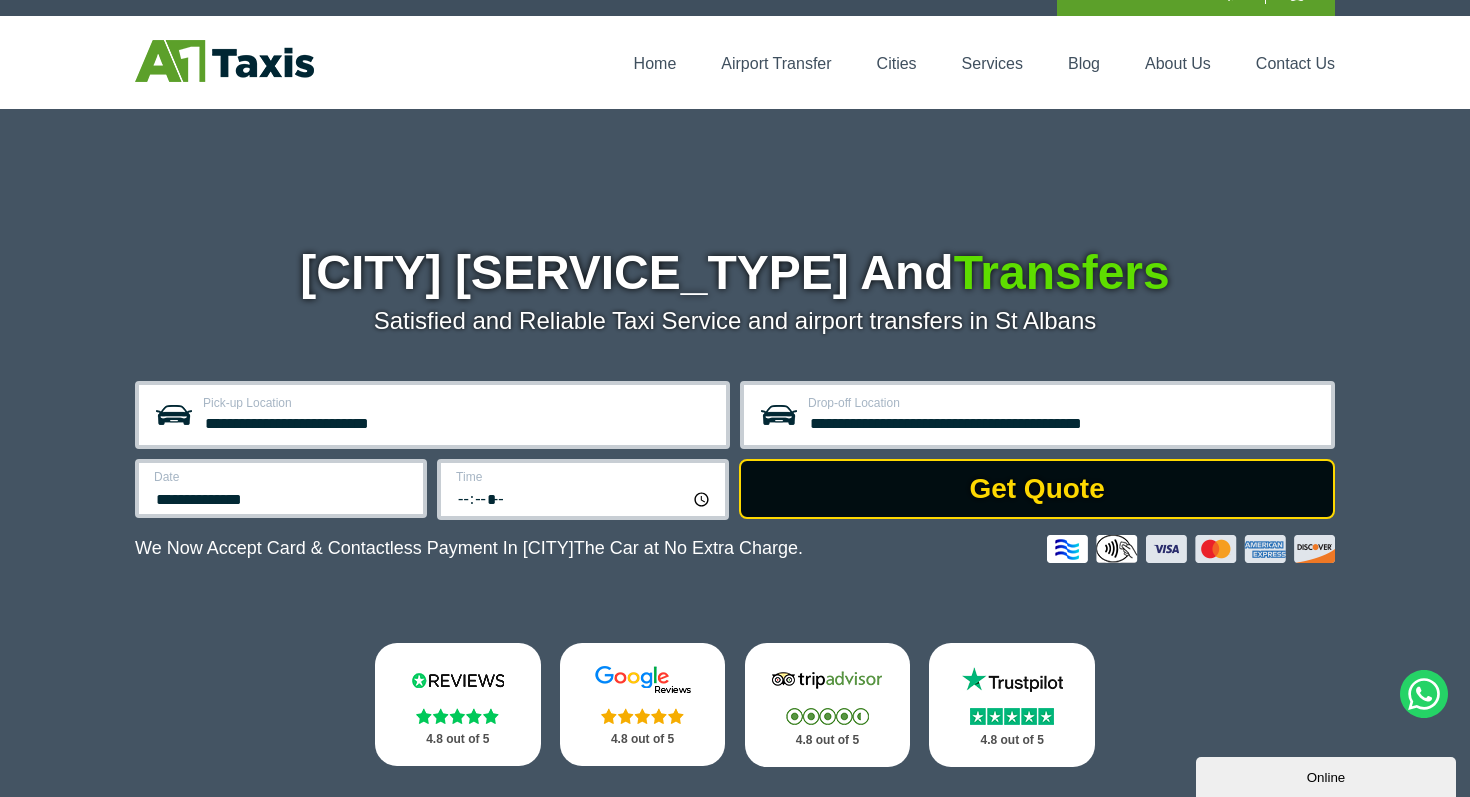 click on "Get Quote" at bounding box center [1037, 489] 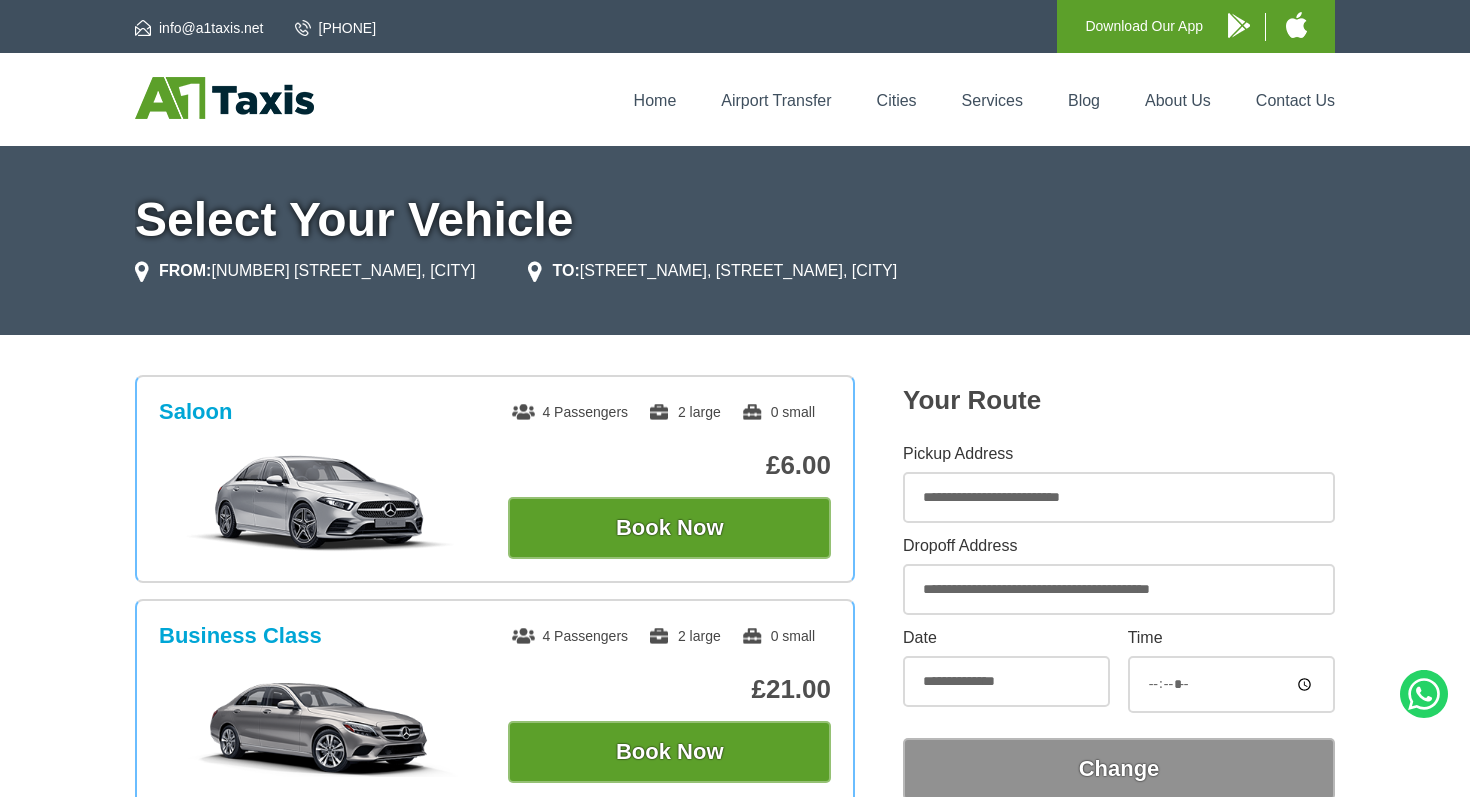 scroll, scrollTop: 0, scrollLeft: 0, axis: both 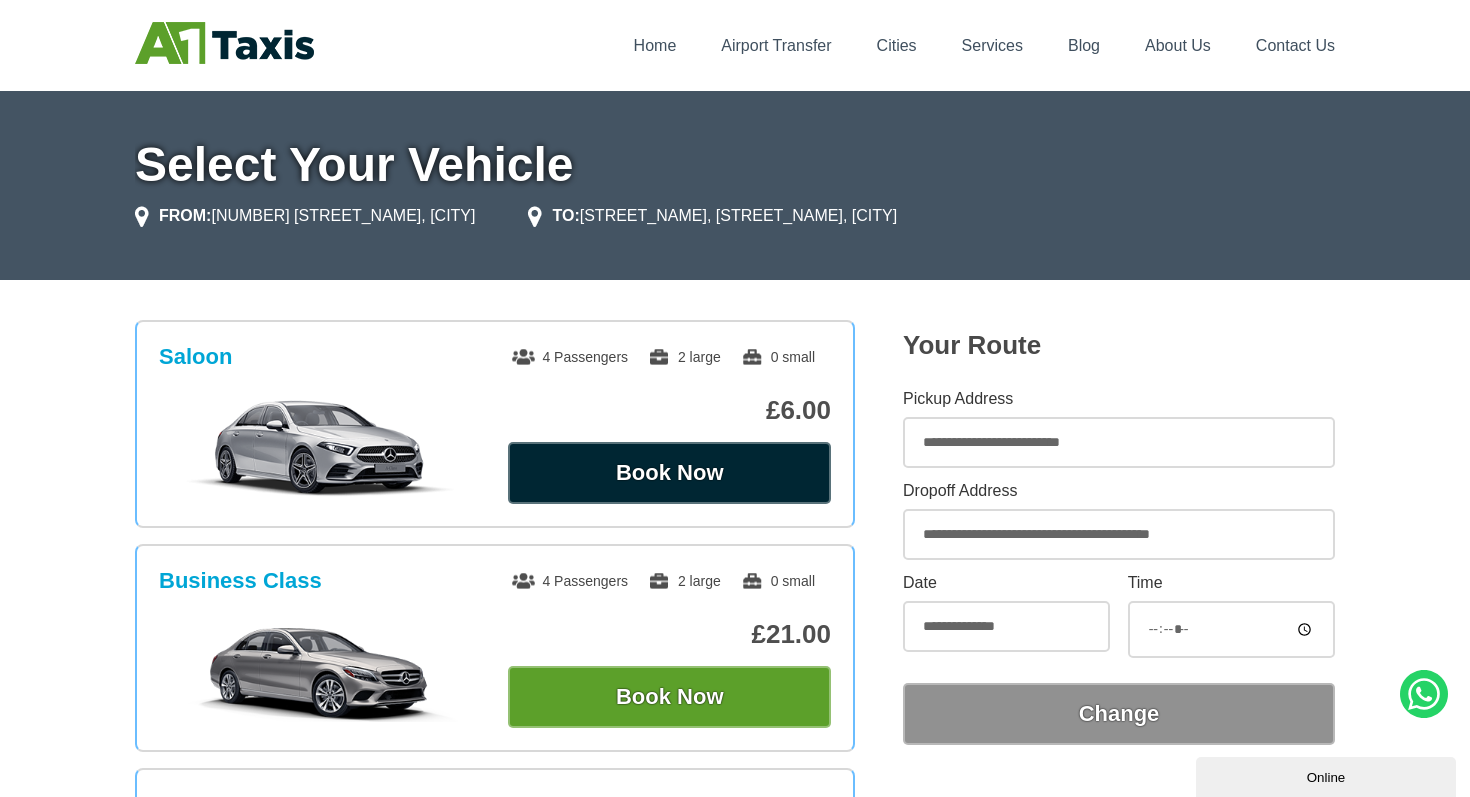 click on "Book Now" at bounding box center (669, 473) 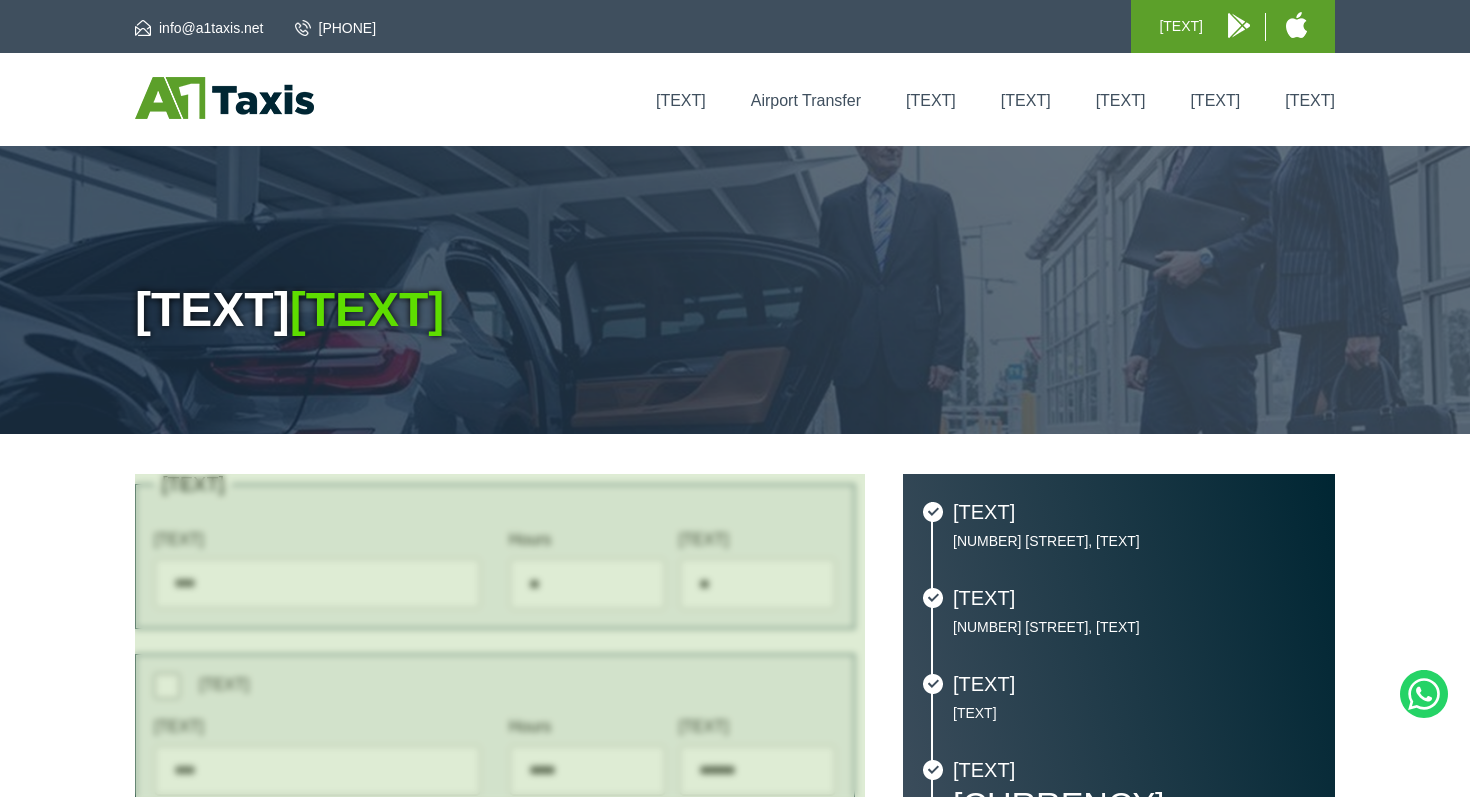 scroll, scrollTop: 0, scrollLeft: 0, axis: both 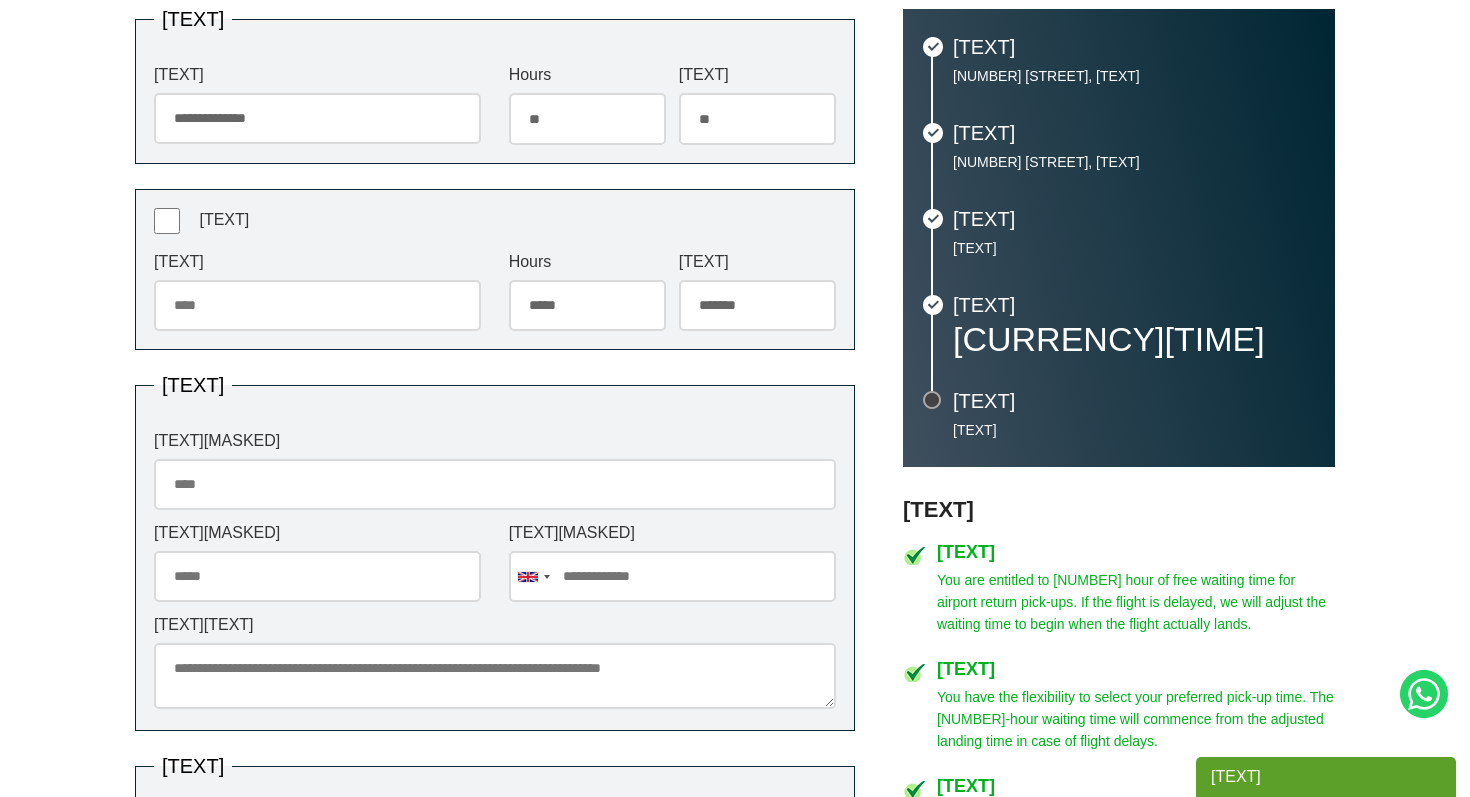 click on "Return Date" at bounding box center [317, 305] 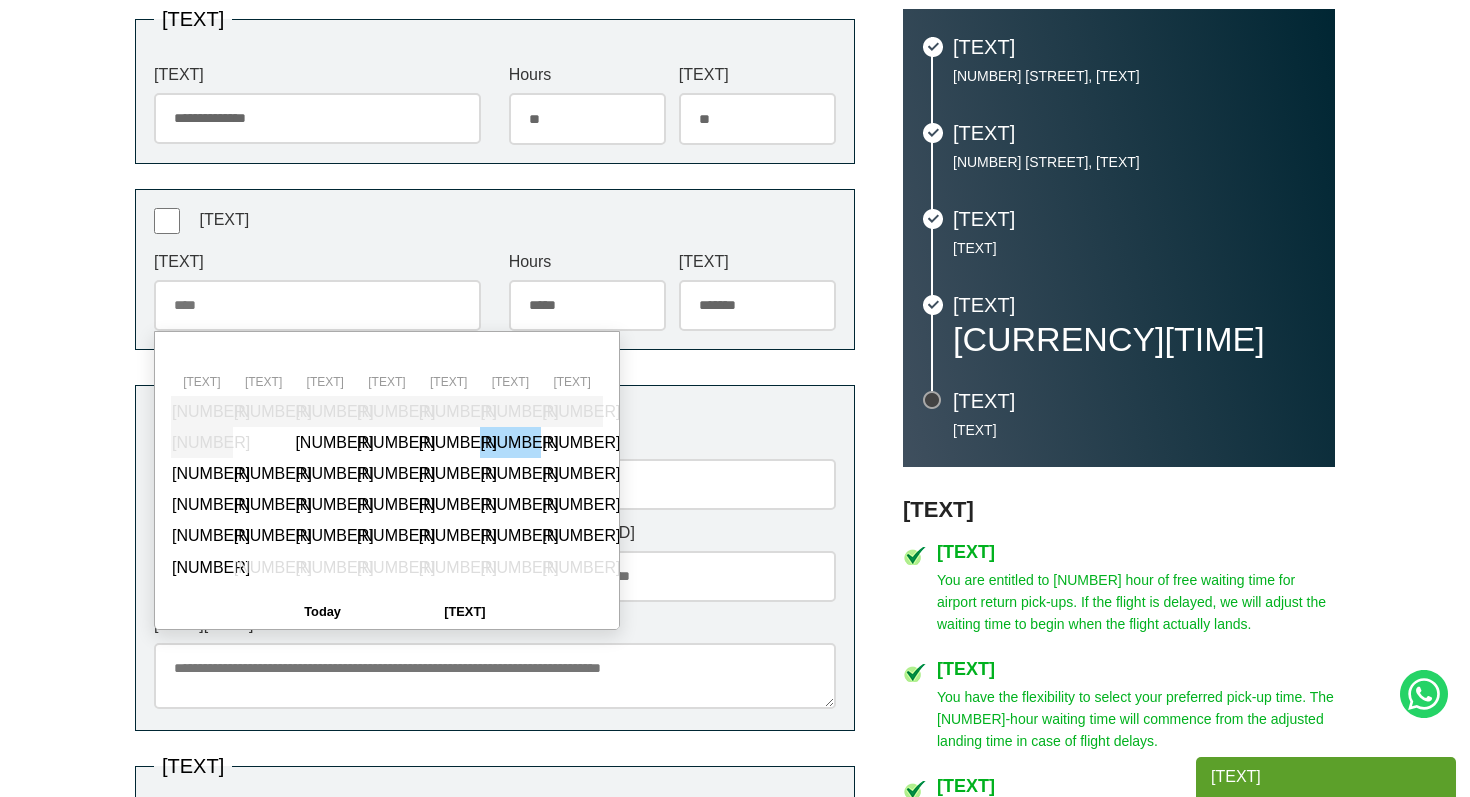 click on "8" at bounding box center [511, 441] 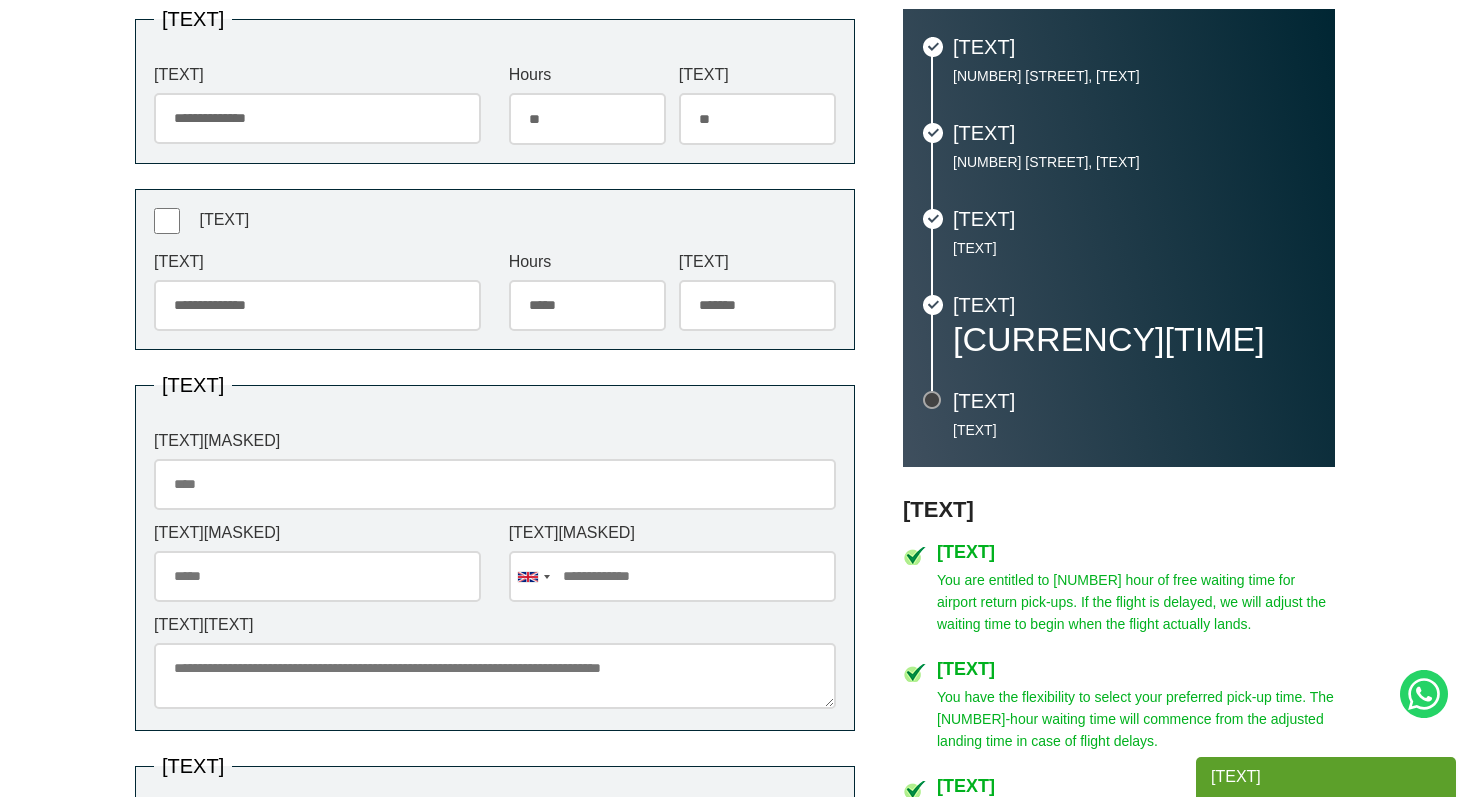 click on "*****
**
**
**
**
**
**
** ** ** ** ** ** ** ** ** ** ** ** ** ** ** ** ** **" at bounding box center (587, 306) 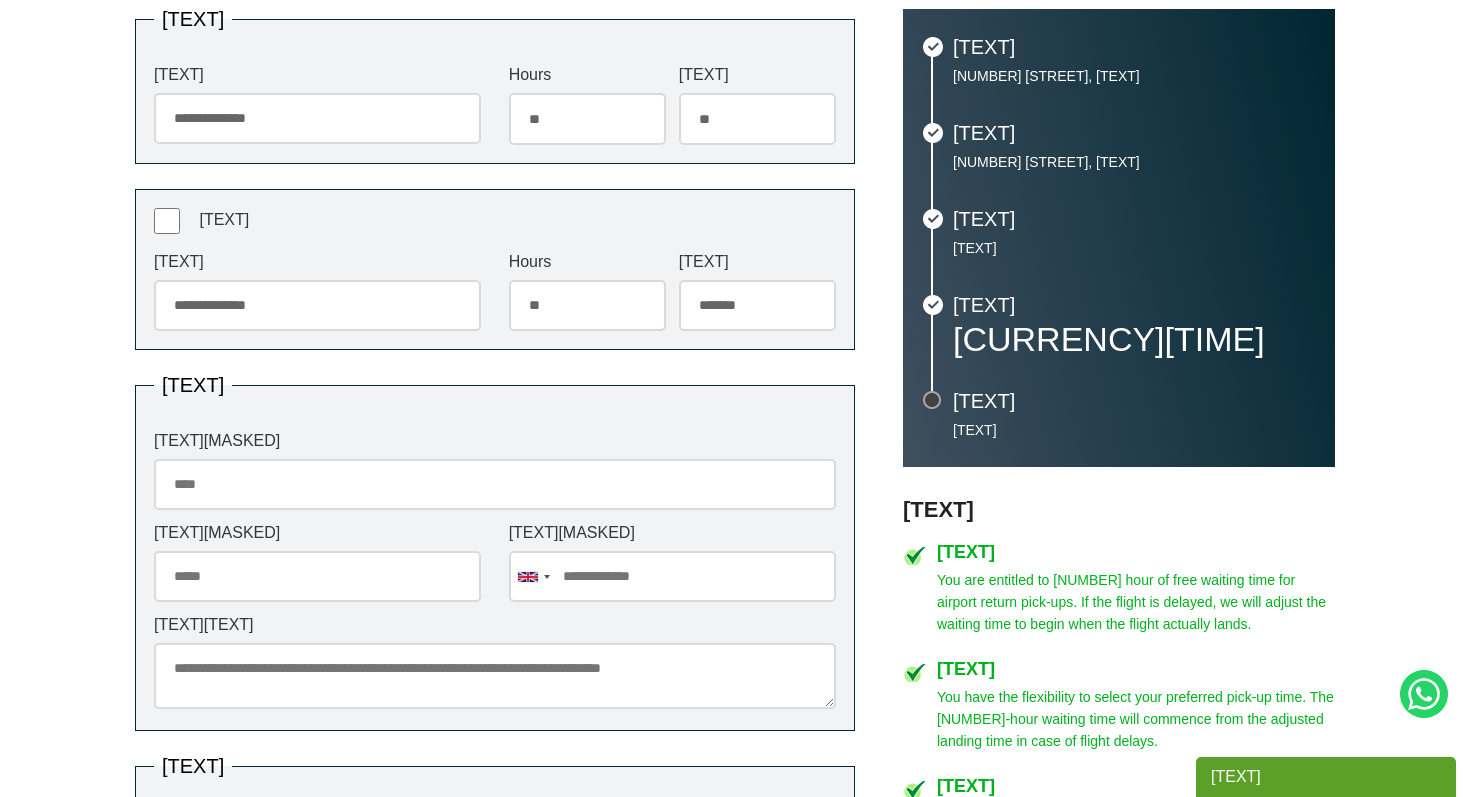 click on "*******
**
**
**
**
**
**
** ** ** ** ** ** ** ** ** ** ** ** ** ** ** ** ** ** ** ** ** ** ** ** ** ** **" at bounding box center (757, 306) 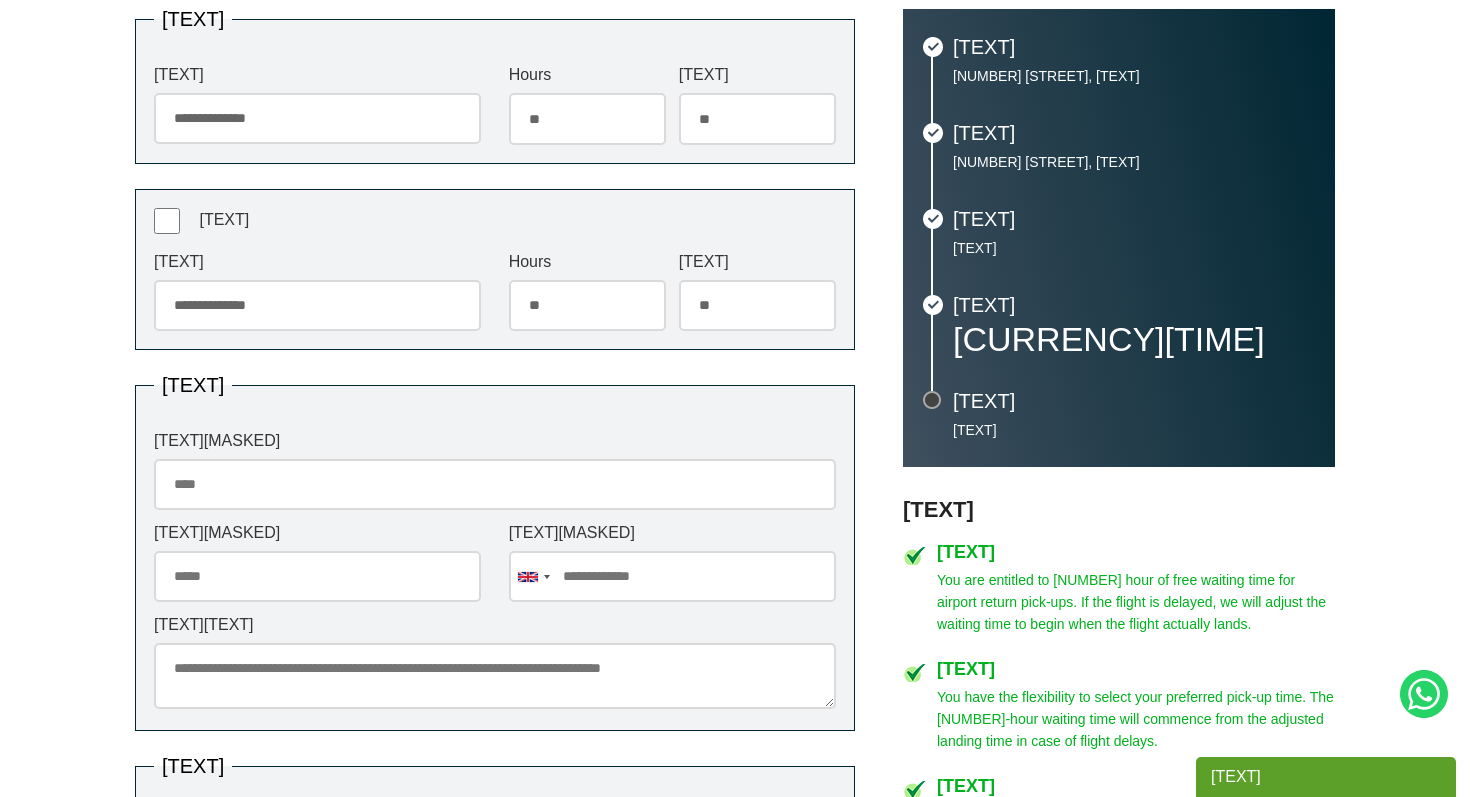 click on "Passenger Name  *" at bounding box center [495, 484] 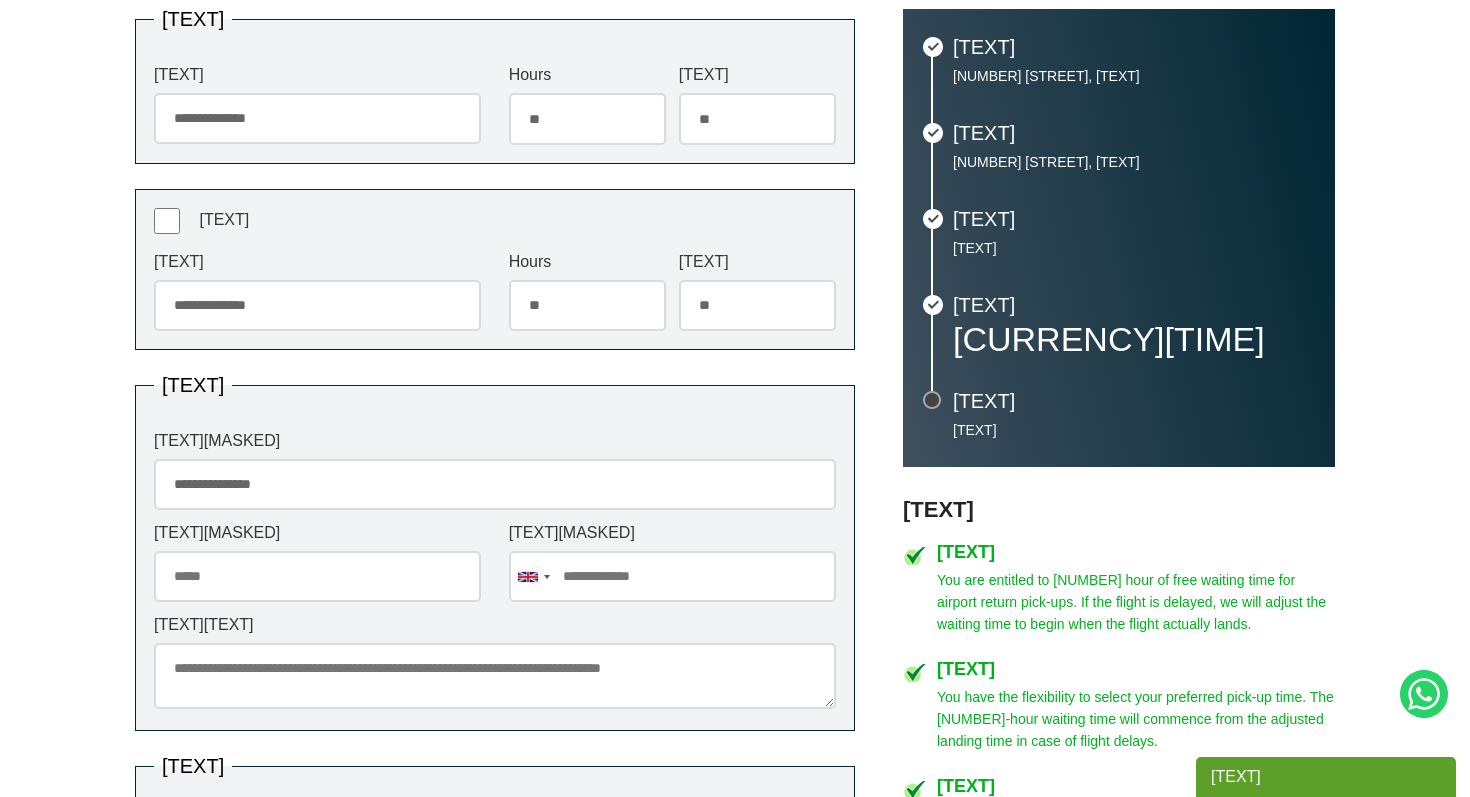 type on "**********" 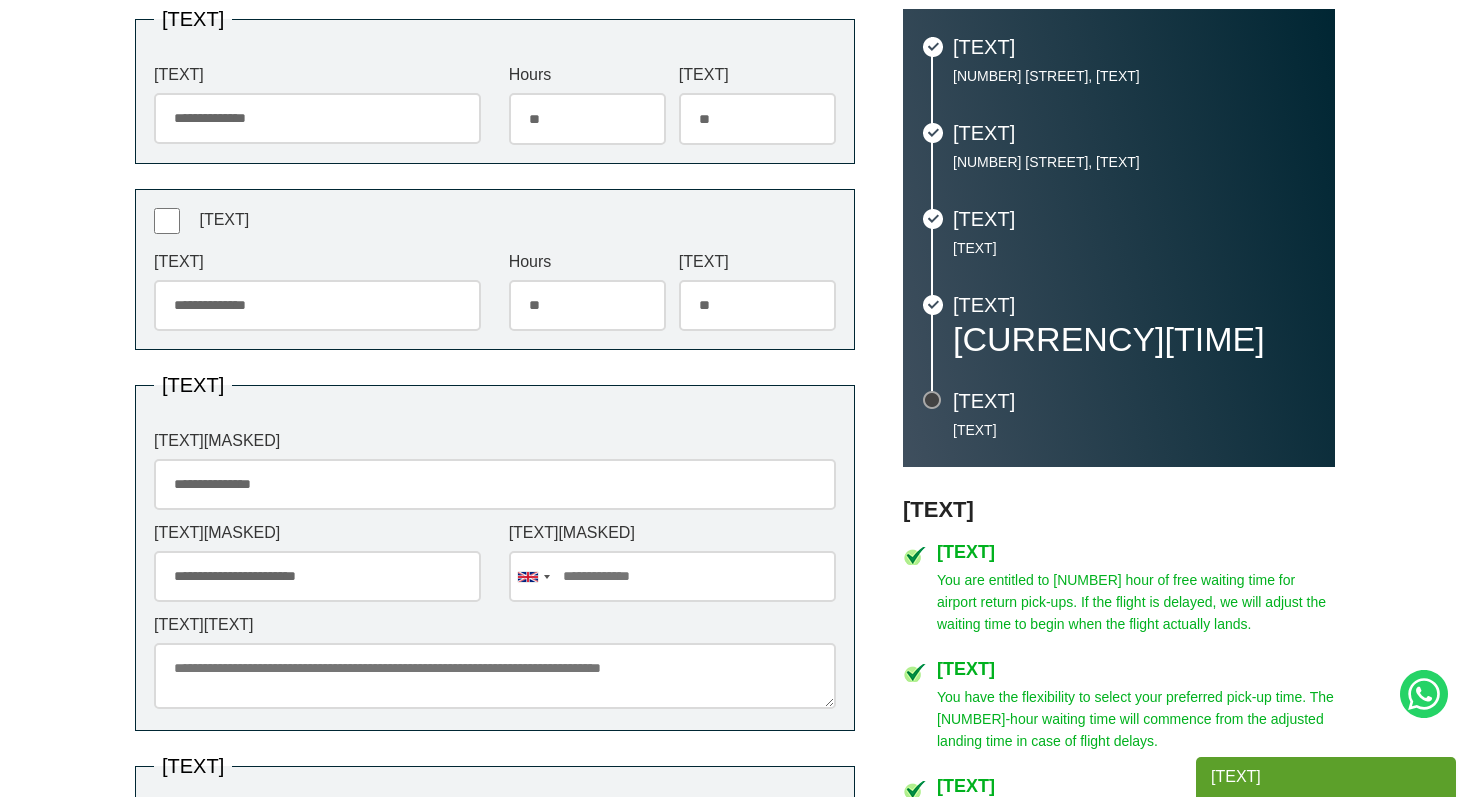 type on "**********" 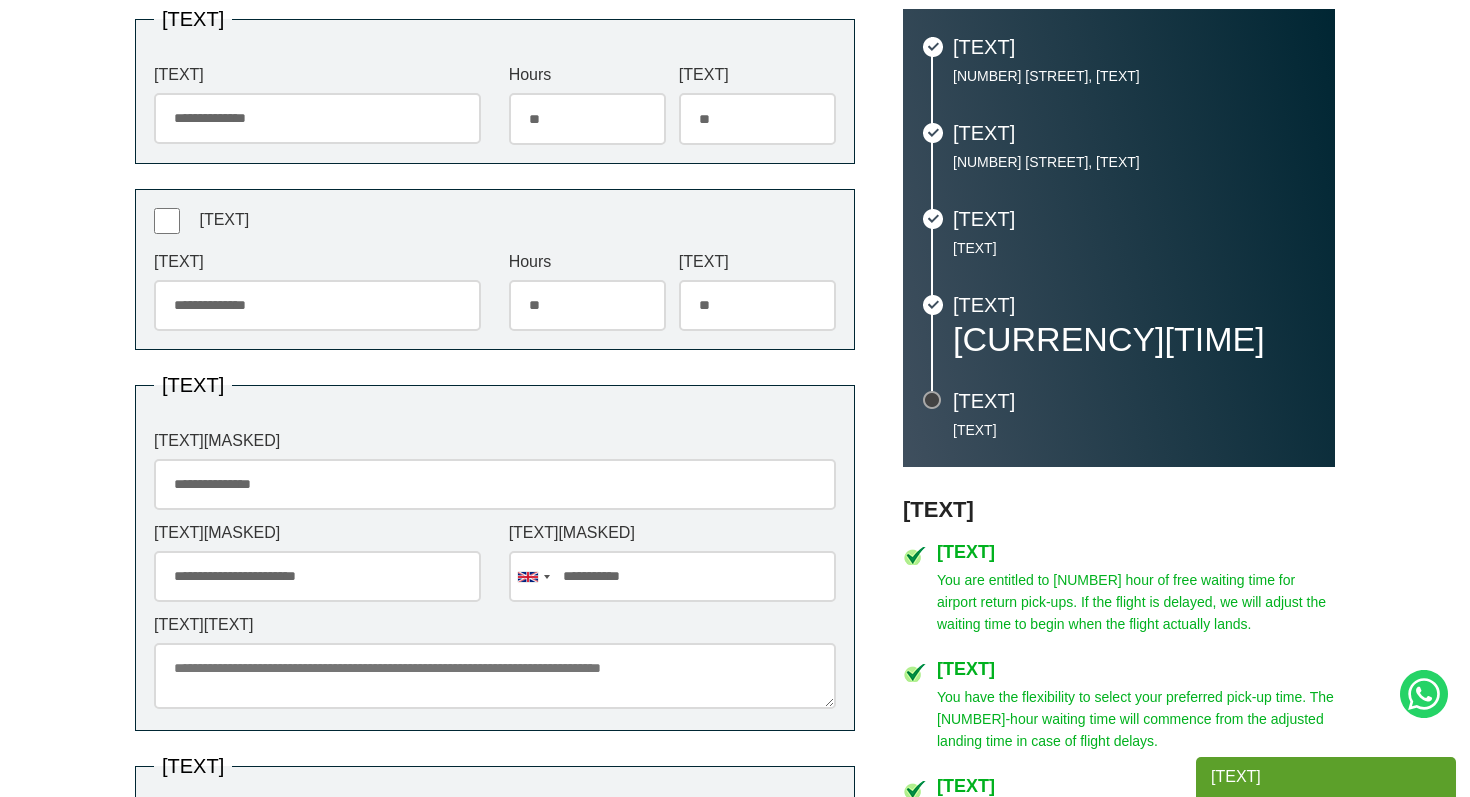 click on "Notes to driver  (Optional)" at bounding box center [495, 676] 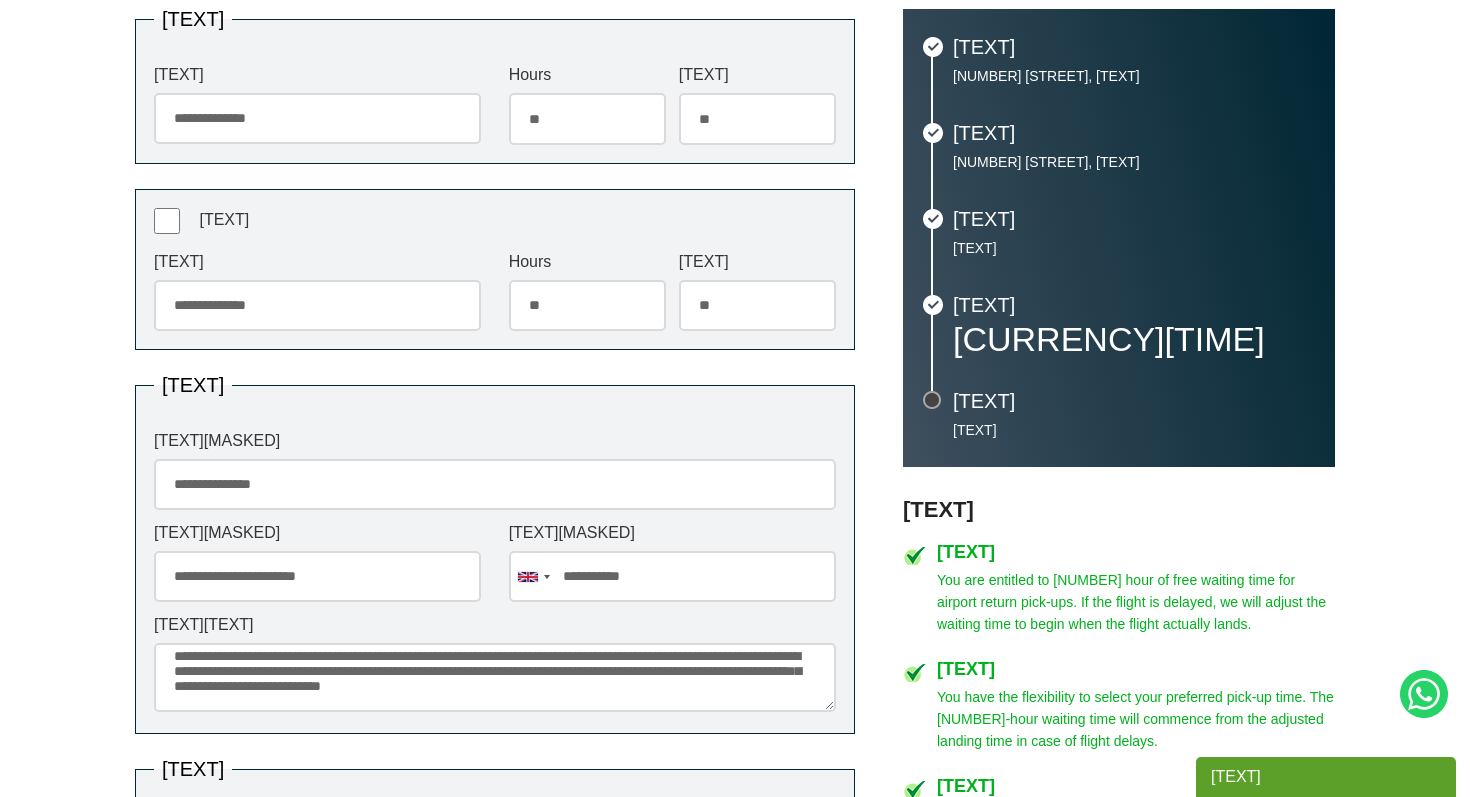 scroll, scrollTop: 0, scrollLeft: 0, axis: both 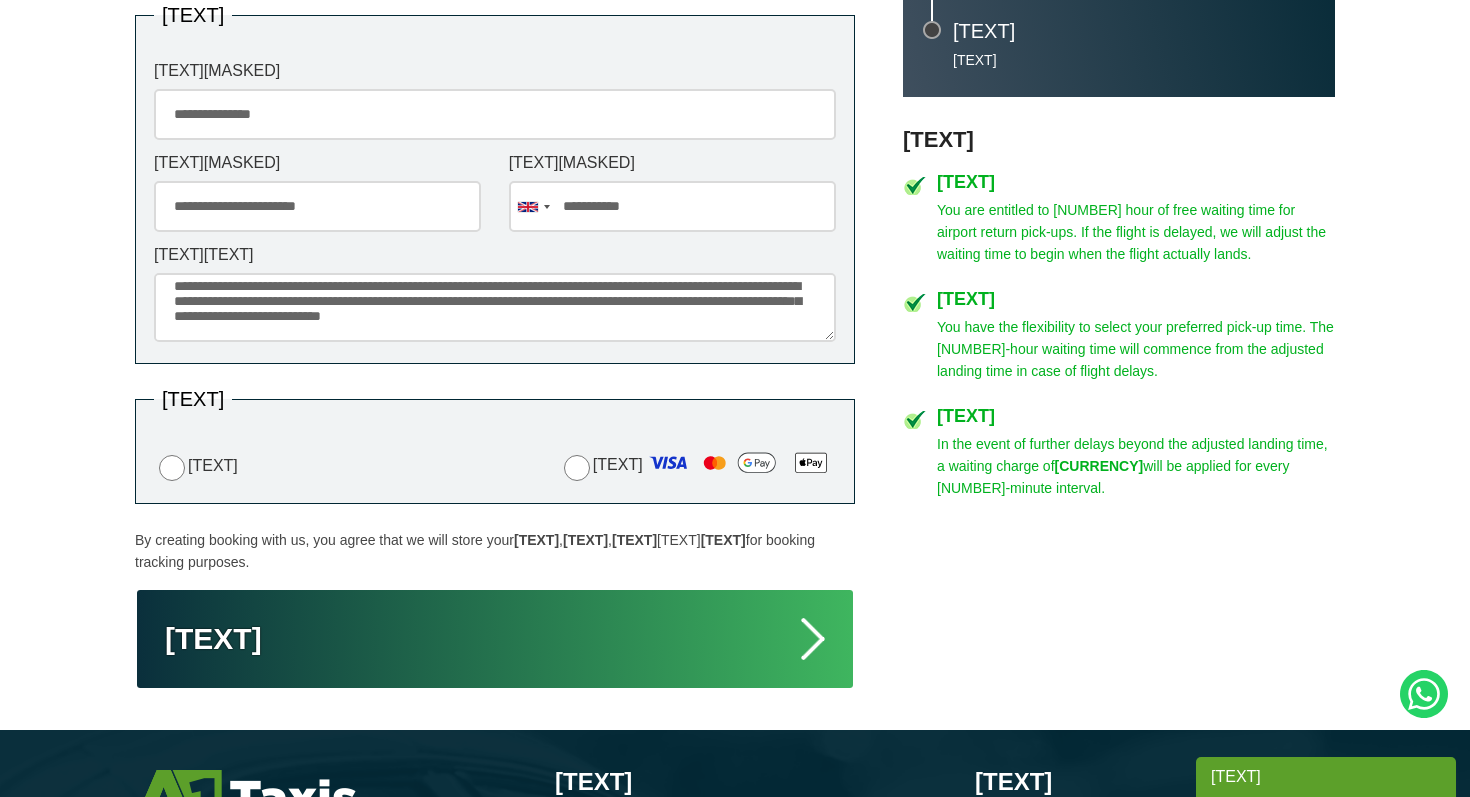 type on "**********" 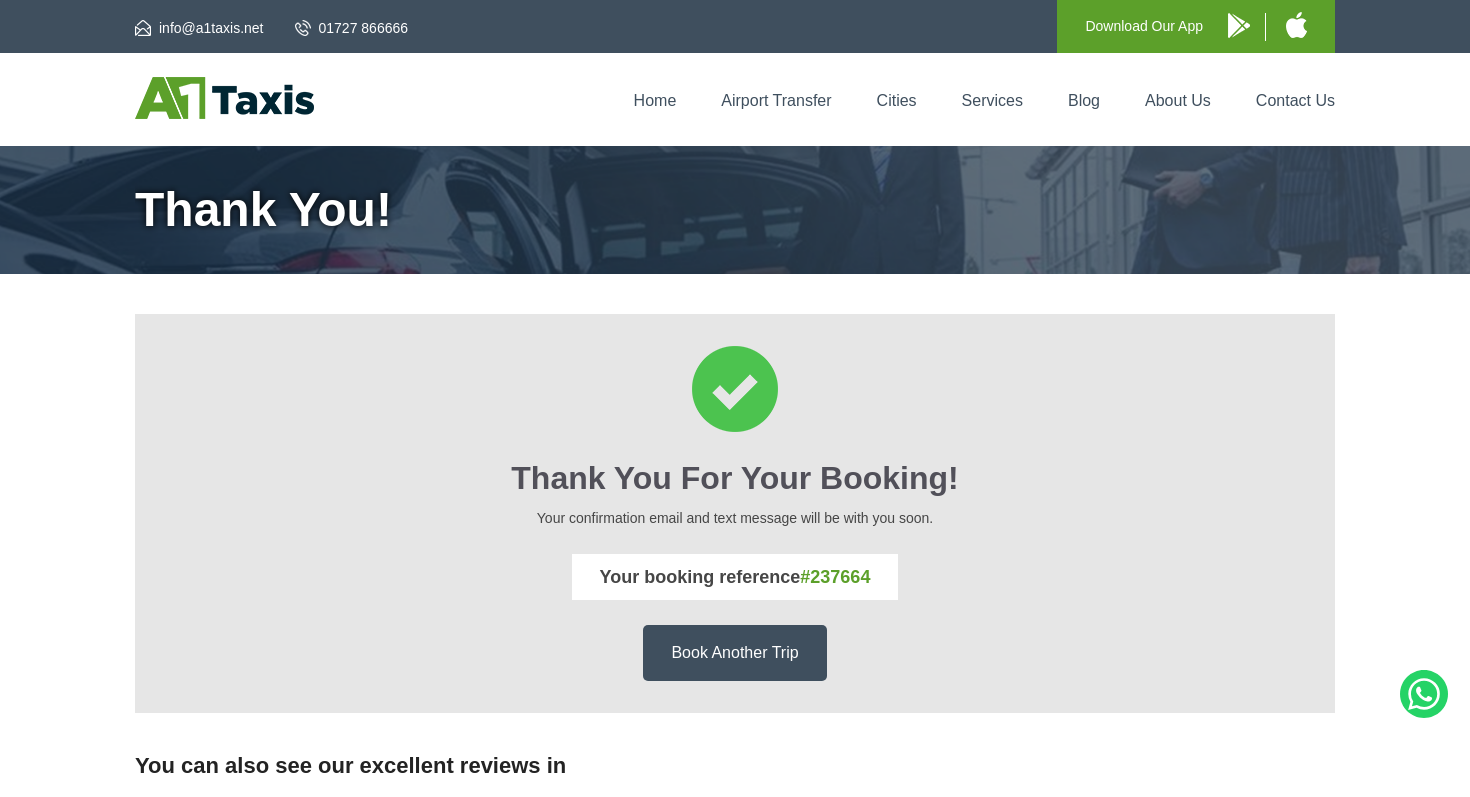 scroll, scrollTop: 0, scrollLeft: 0, axis: both 